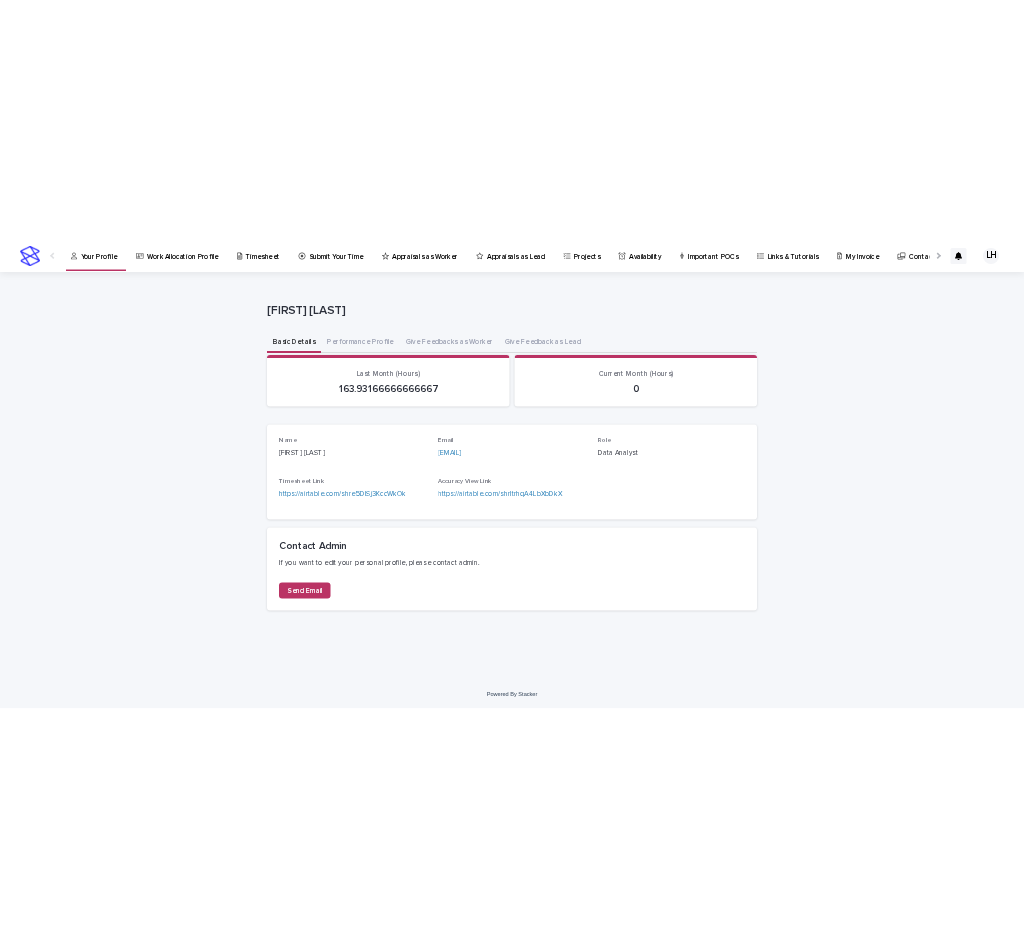 scroll, scrollTop: 0, scrollLeft: 0, axis: both 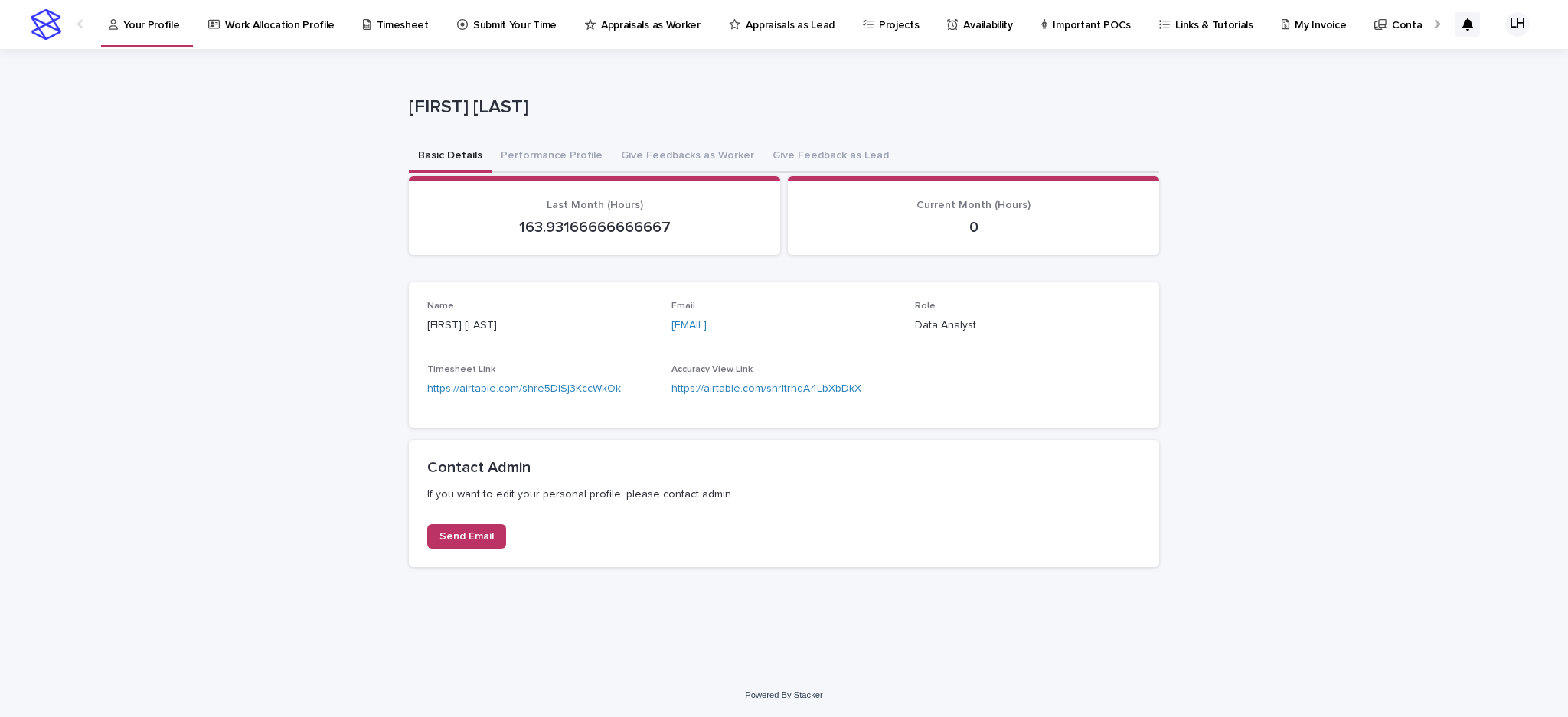 click on "Work Allocation Profile" at bounding box center (279, 16) 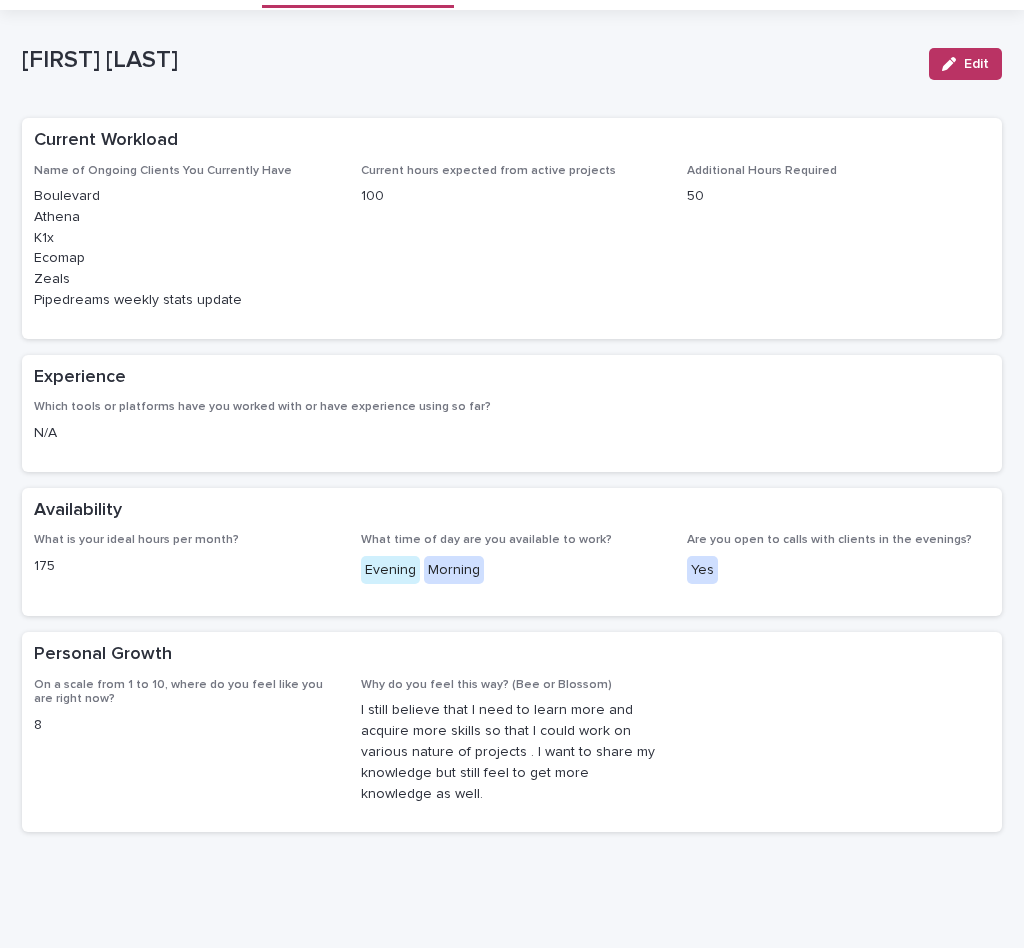scroll, scrollTop: 0, scrollLeft: 0, axis: both 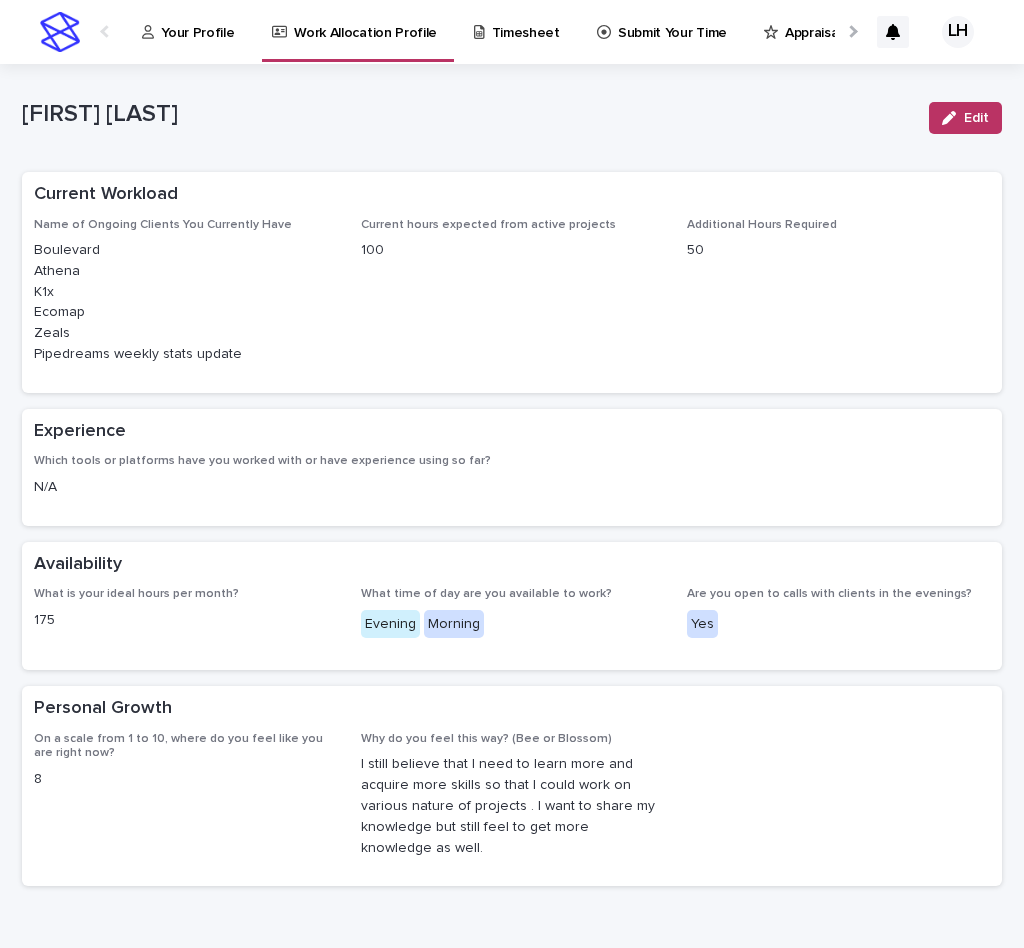 click on "Timesheet" at bounding box center [526, 21] 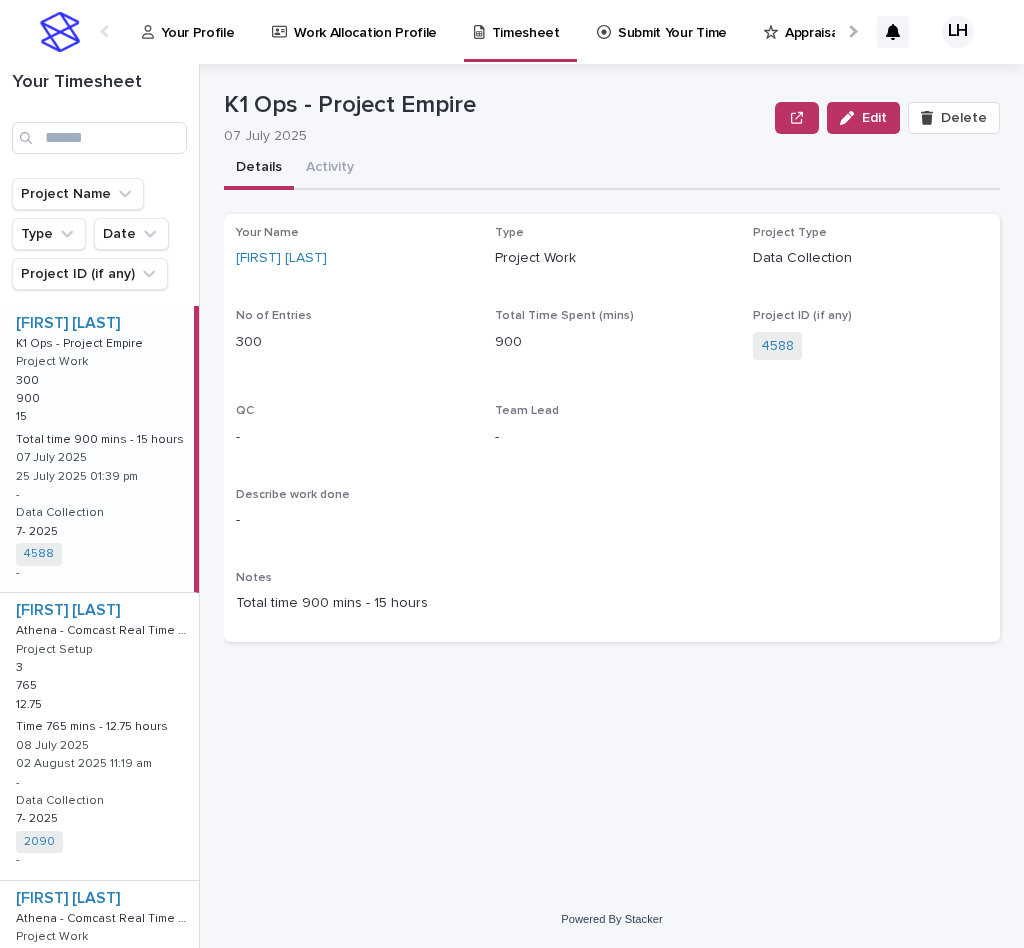 drag, startPoint x: 484, startPoint y: 106, endPoint x: 225, endPoint y: 106, distance: 259 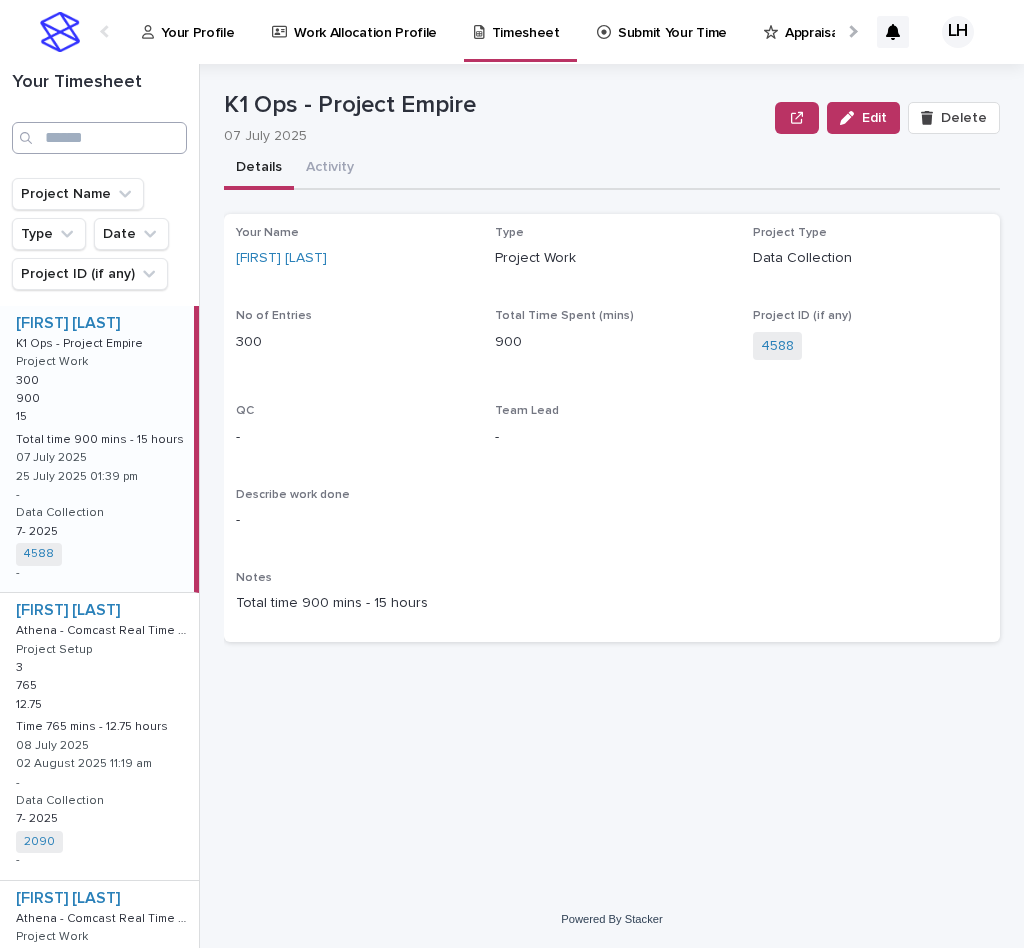 copy on "K1 Ops - Project Empire" 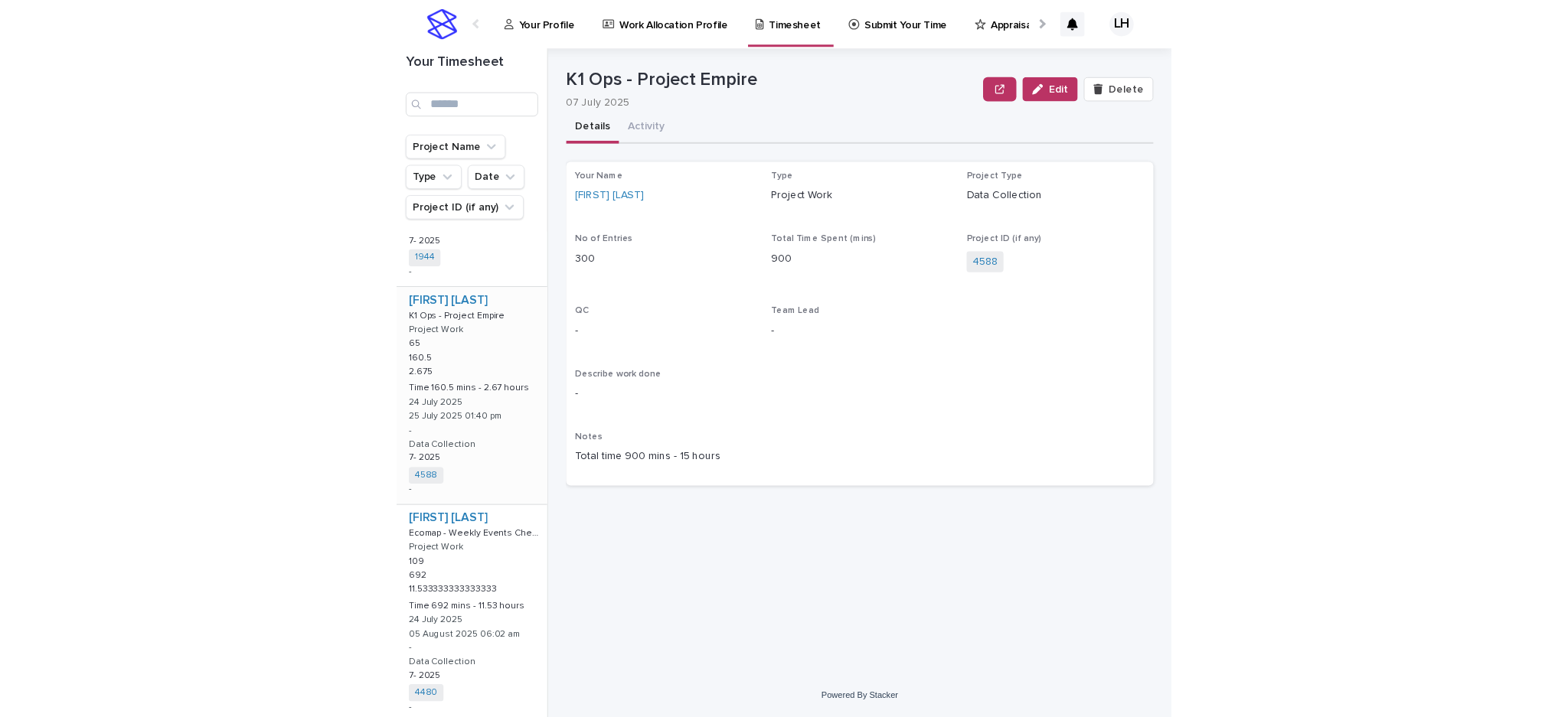 scroll, scrollTop: 2550, scrollLeft: 0, axis: vertical 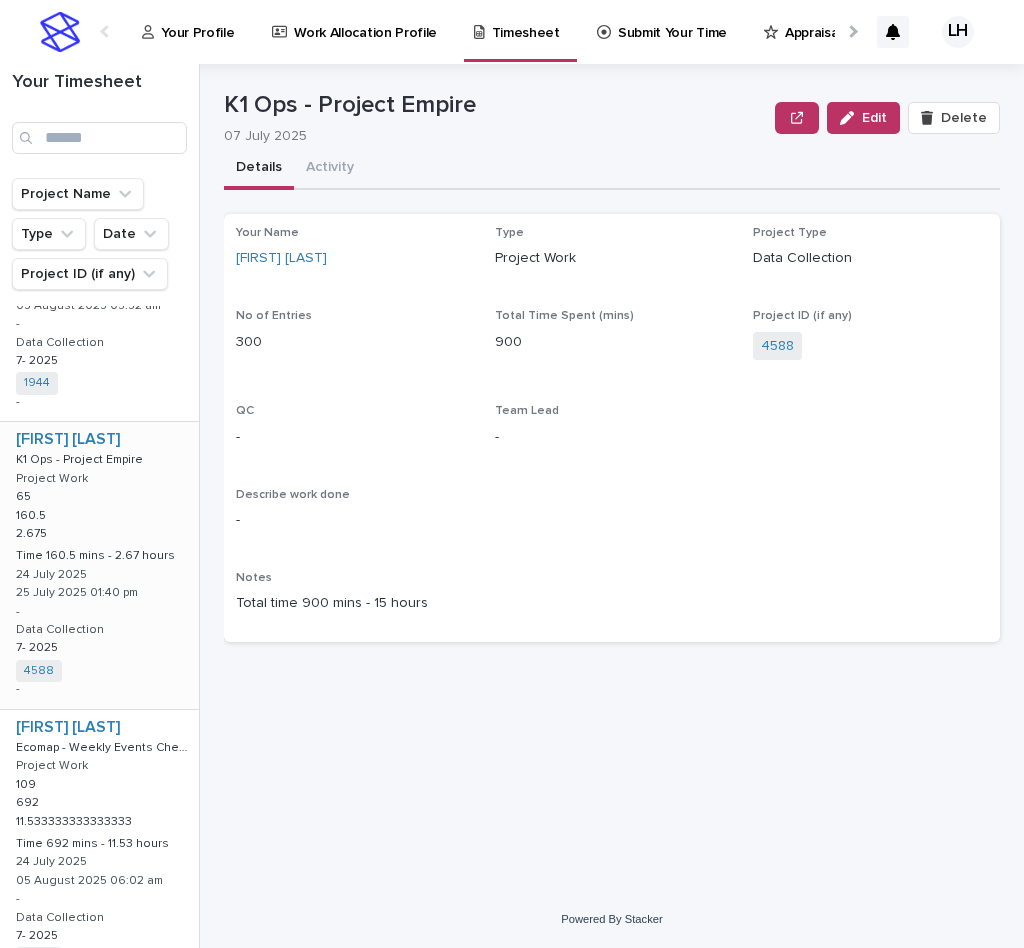 click on "Laiba Haroon    K1 Ops - Project Empire  K1 Ops - Project Empire   Project Work 65 65   160.5 160.5   2.675 2.675   Time 160.5 mins - 2.67 hours Time 160.5 mins - 2.67 hours   24 July 2025 25 July 2025 01:40 pm - Data Collection 7- 2025 7- 2025   4588   + 0 -" at bounding box center (99, 565) 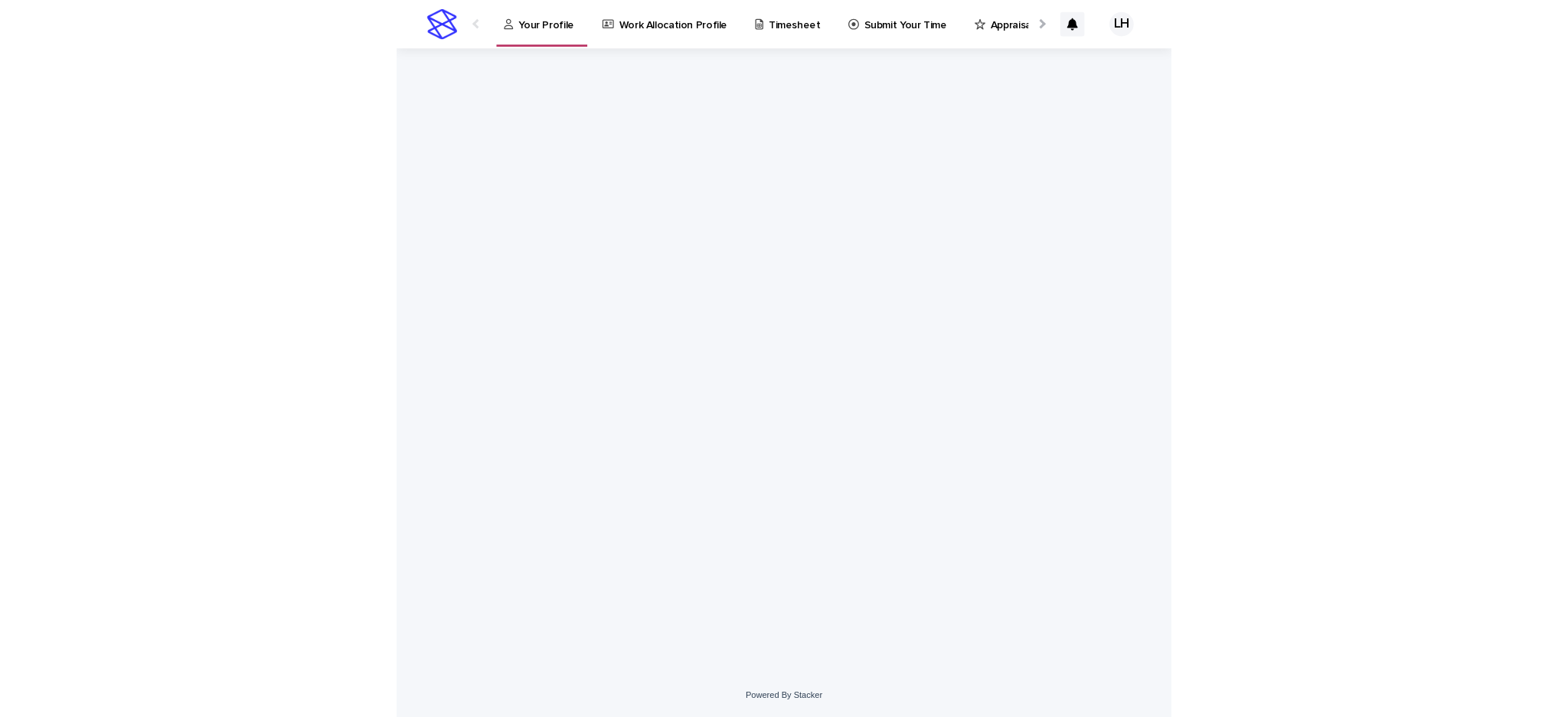 scroll, scrollTop: 0, scrollLeft: 0, axis: both 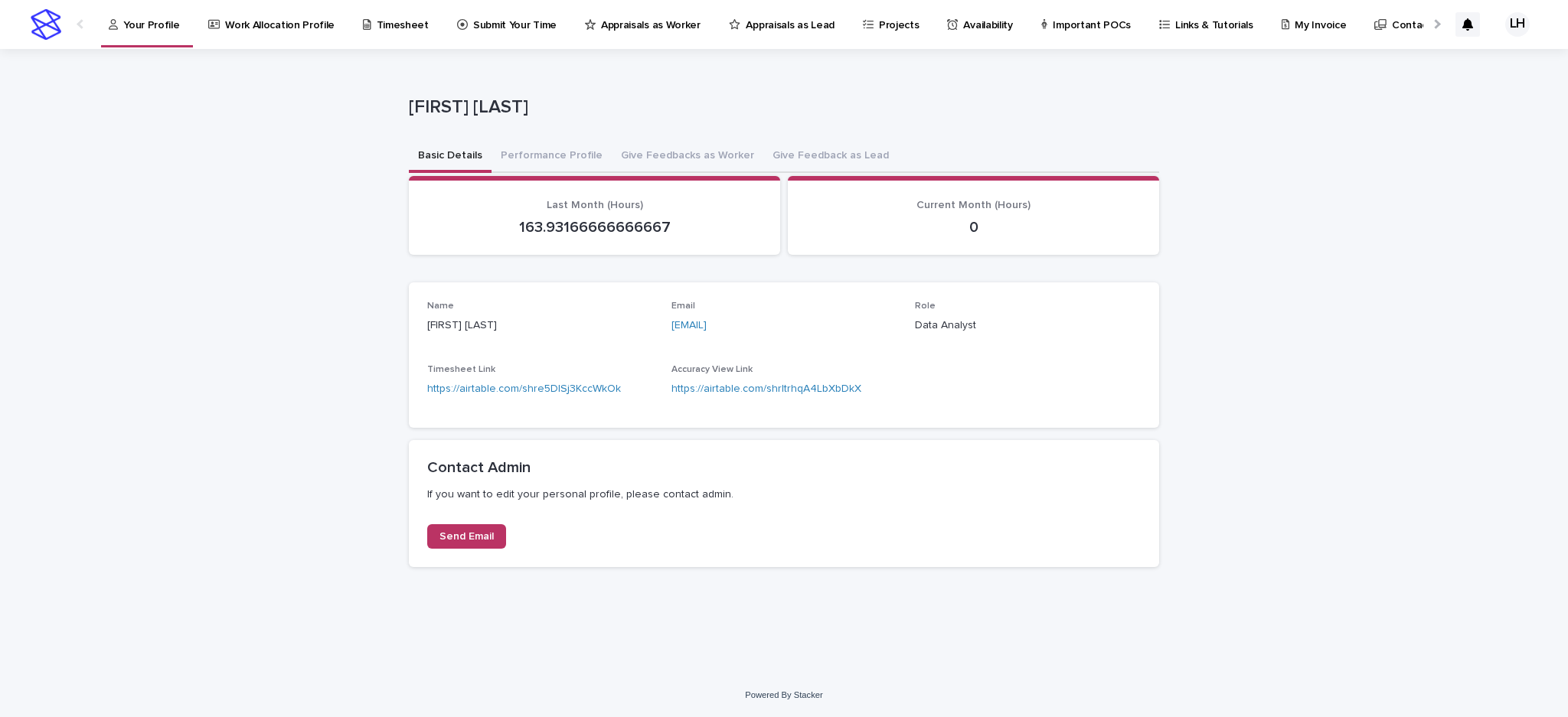 click on "My Invoice" at bounding box center (1320, 16) 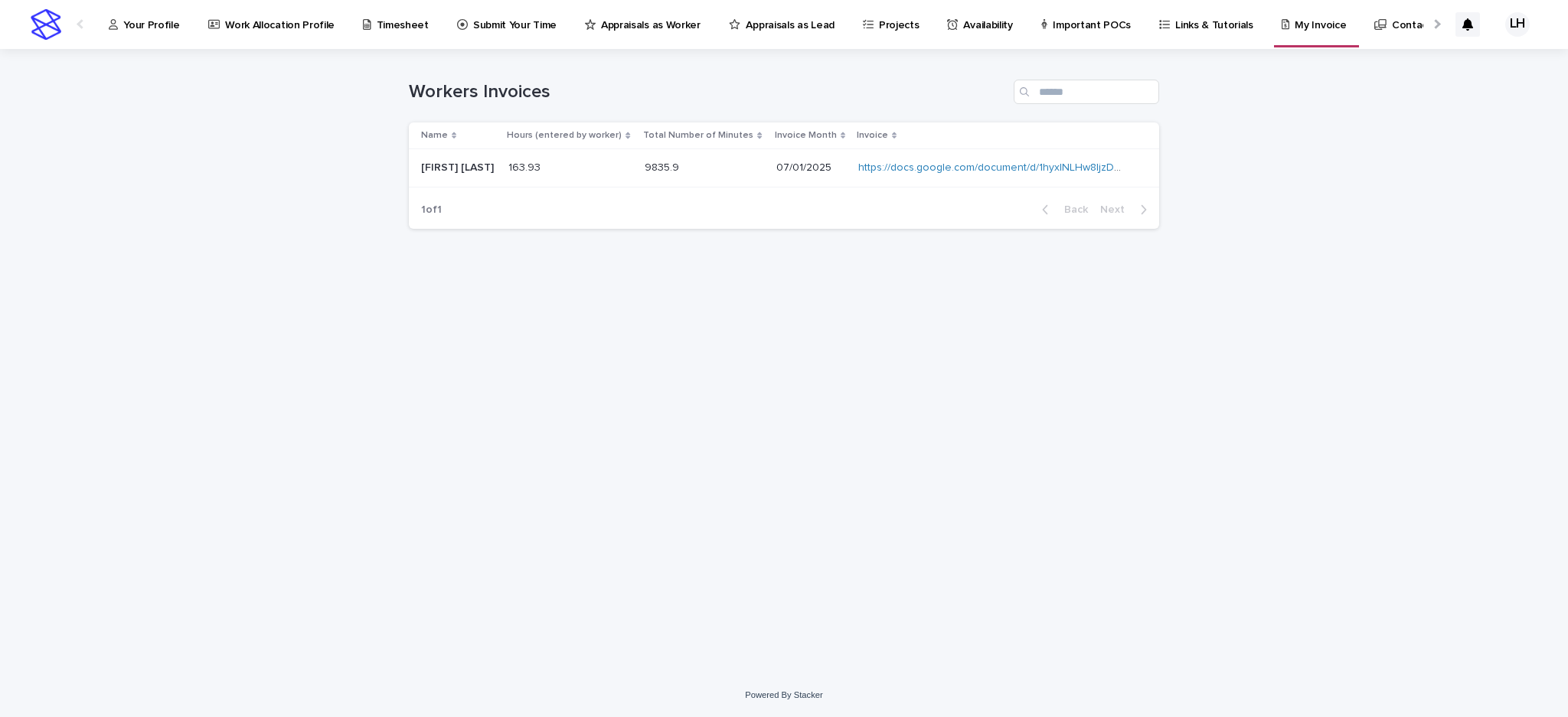 drag, startPoint x: 351, startPoint y: 28, endPoint x: 368, endPoint y: 30, distance: 17.117243 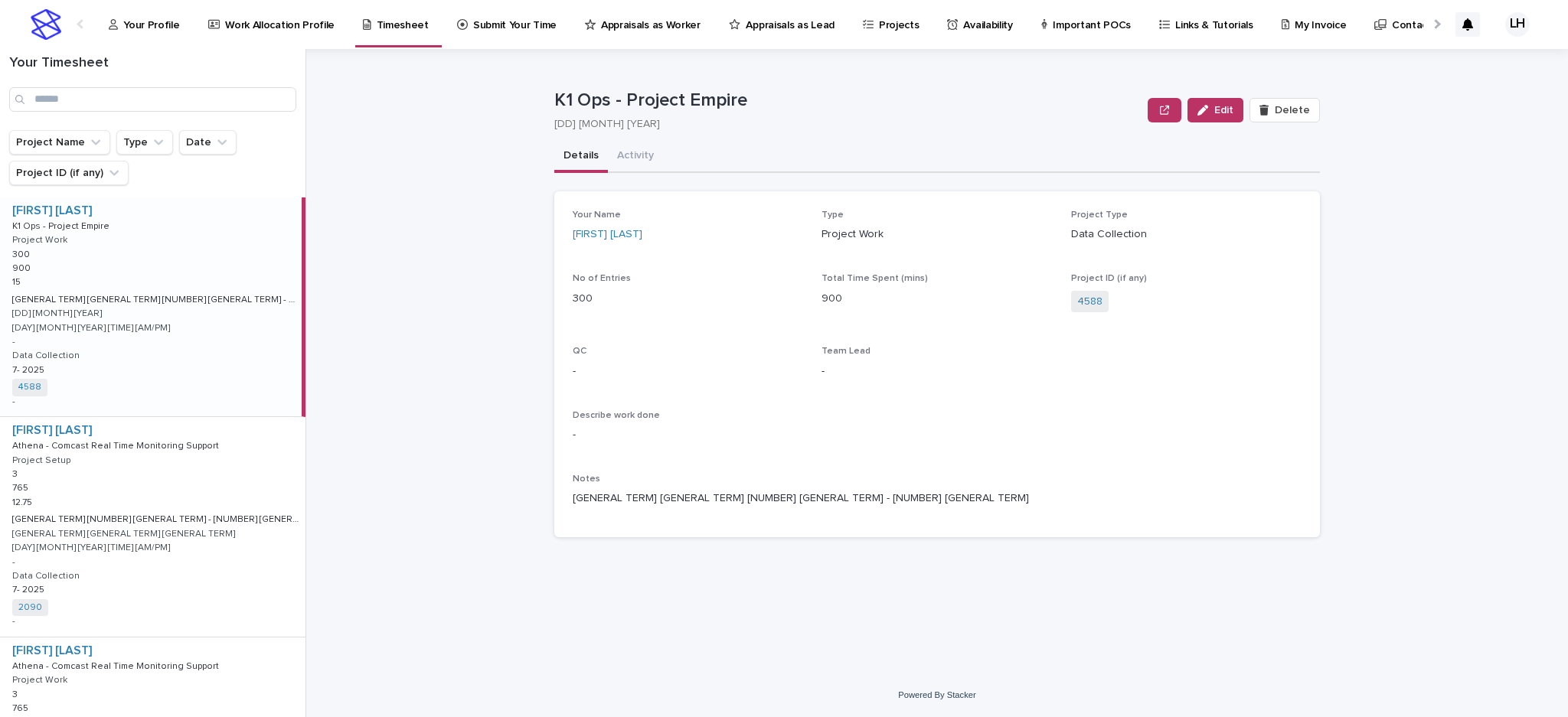 click on "Your Profile" at bounding box center (151, 16) 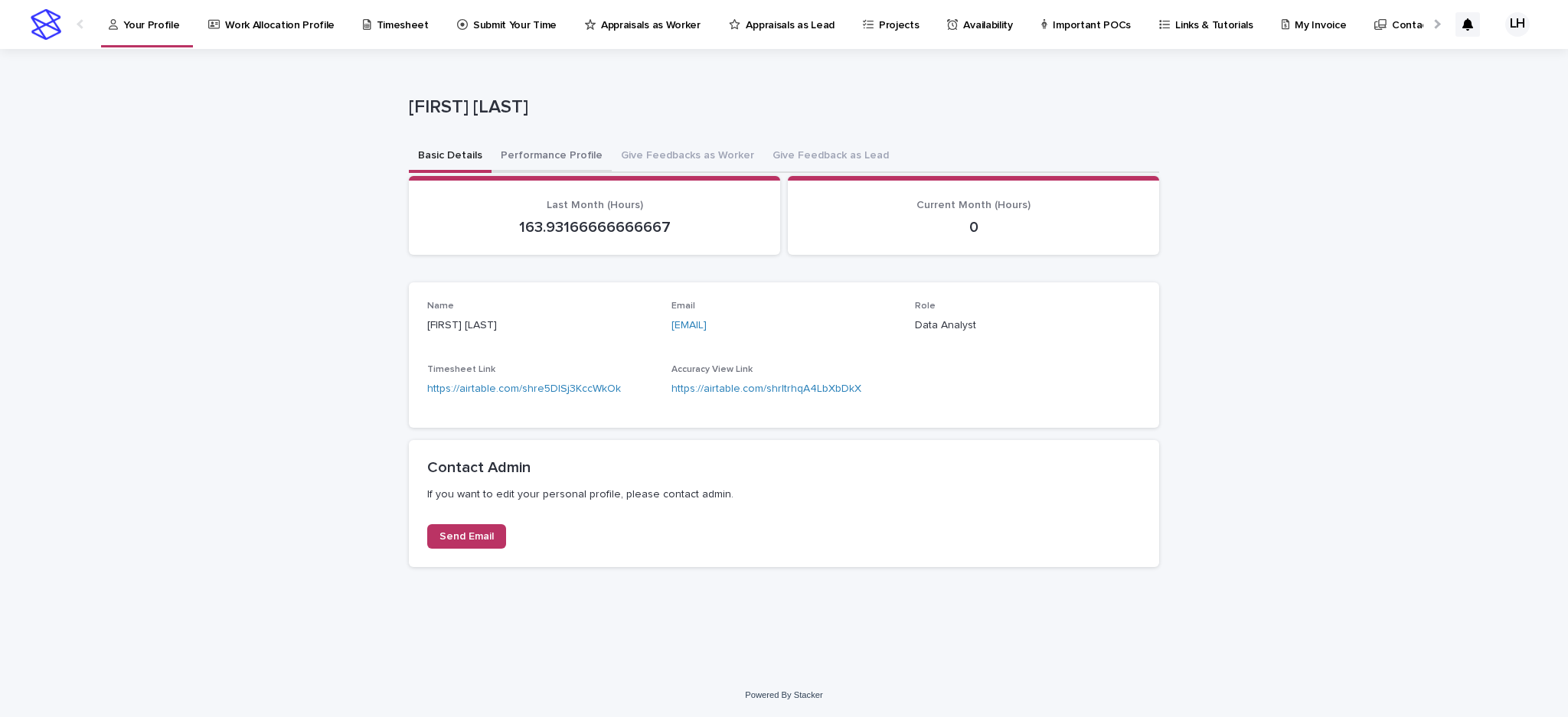 click on "Performance Profile" at bounding box center (551, 157) 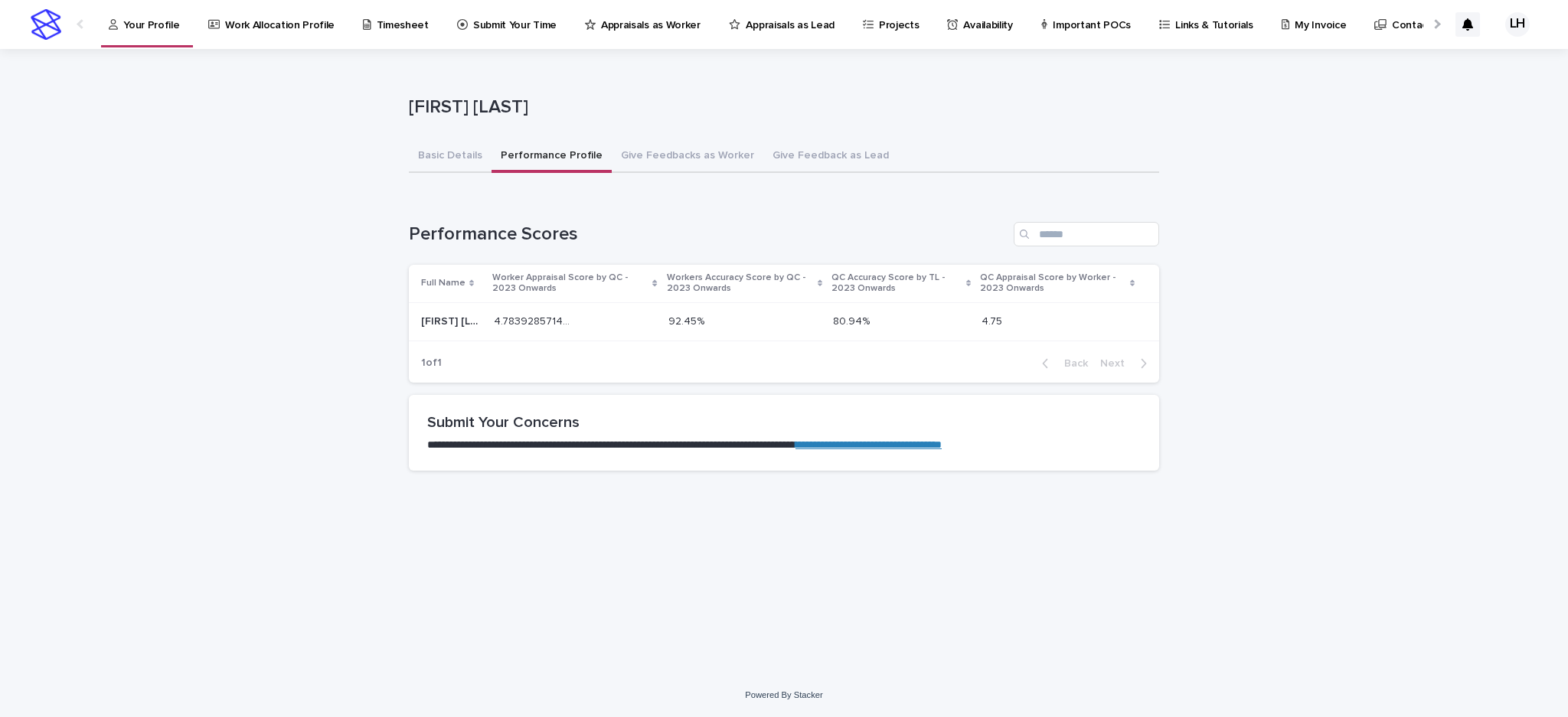 click on "Appraisals as Worker" at bounding box center (651, 16) 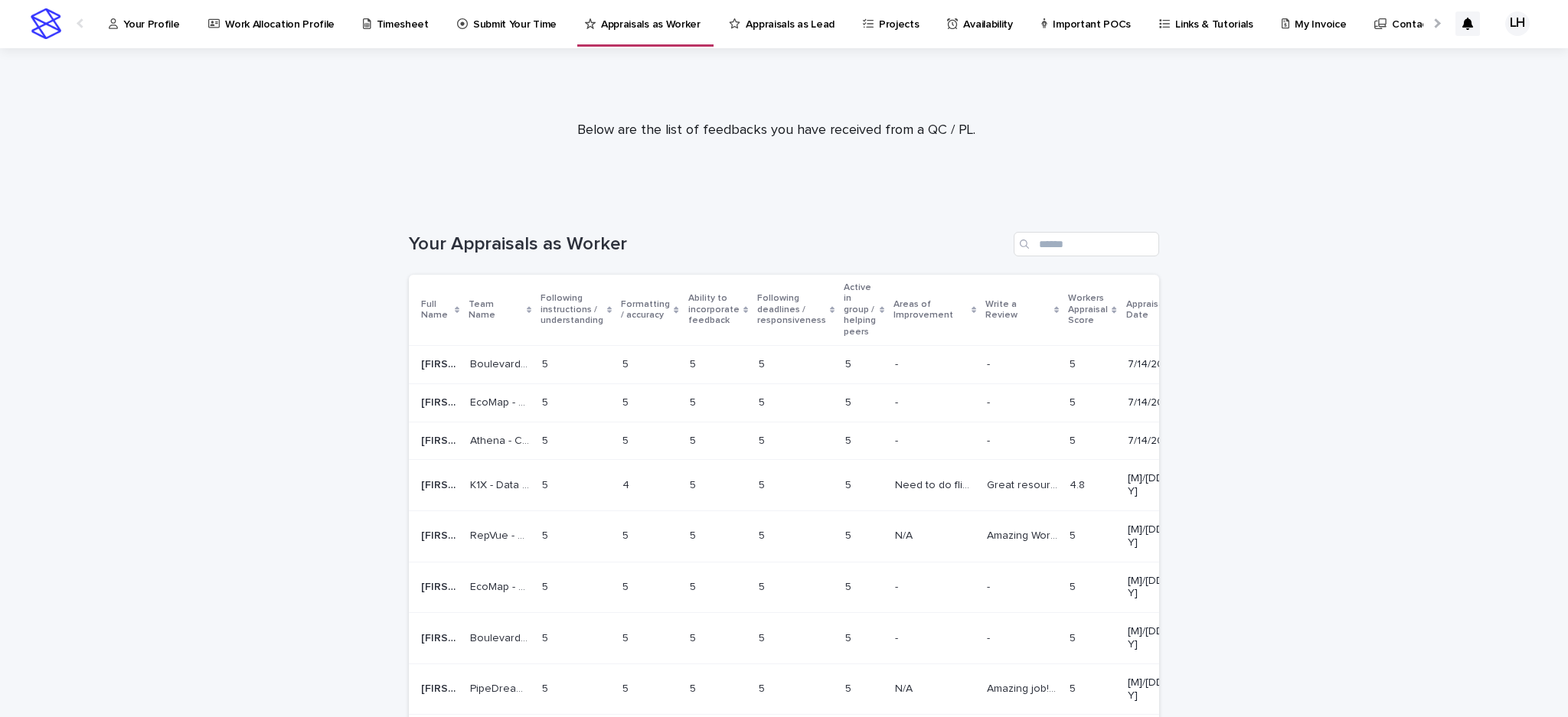 scroll, scrollTop: 0, scrollLeft: 0, axis: both 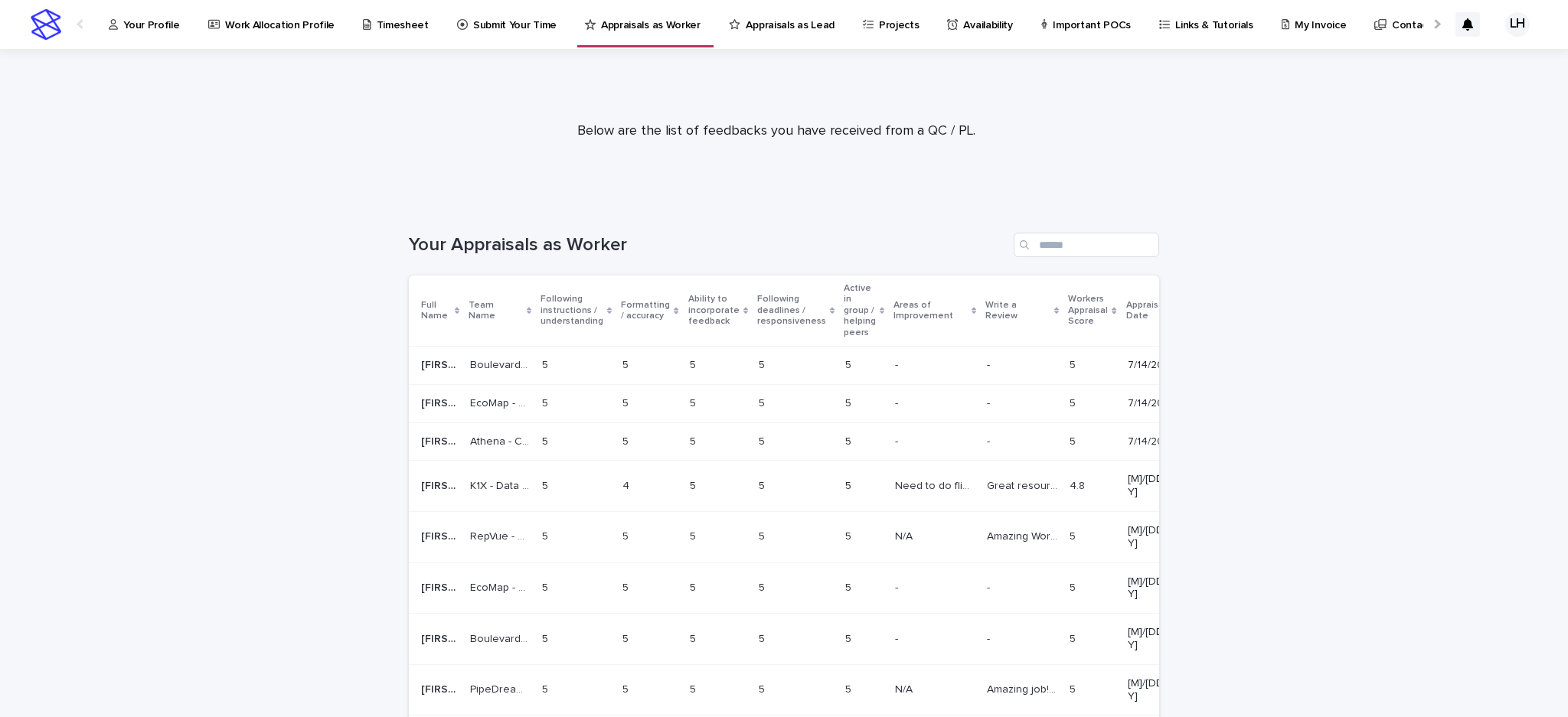 click on "Appraisals as Lead" at bounding box center (789, 16) 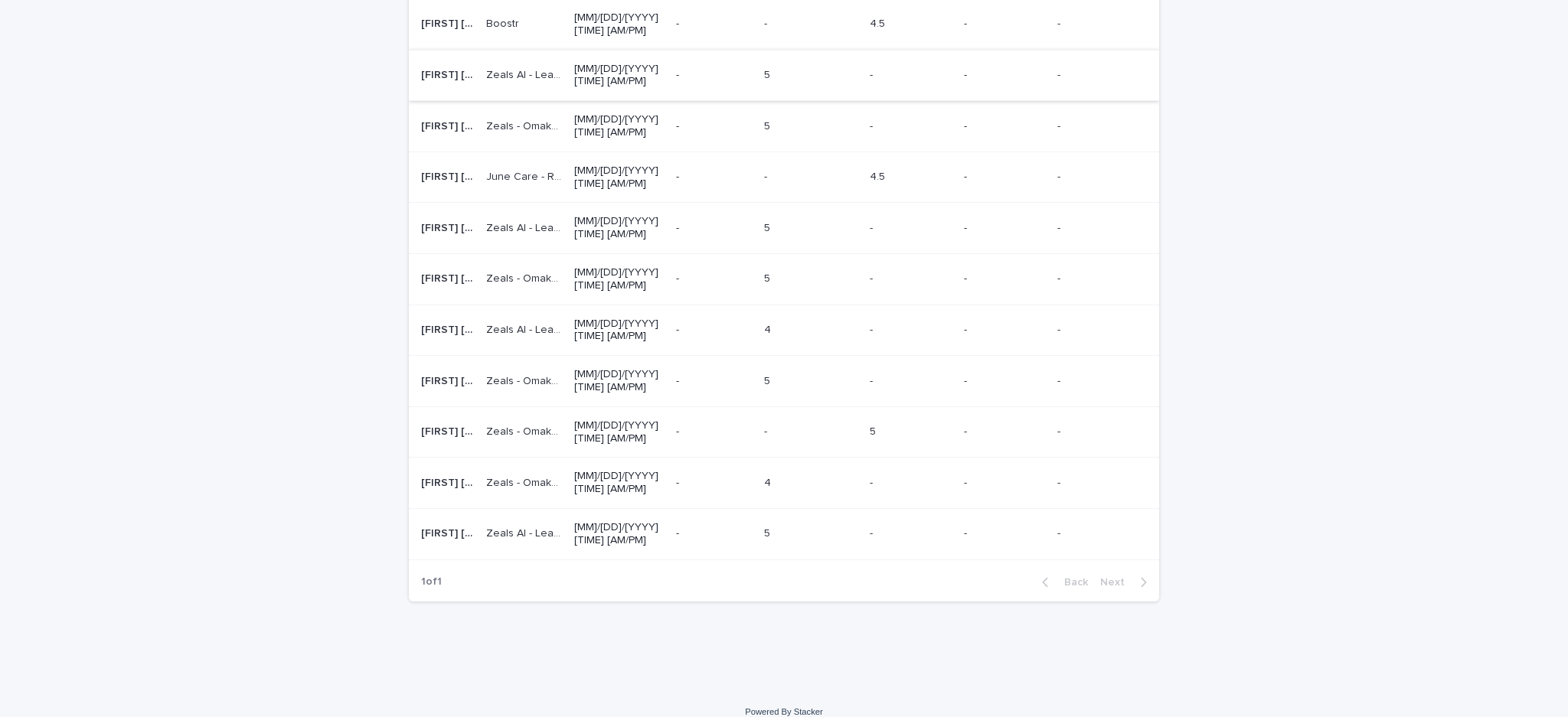 scroll, scrollTop: 432, scrollLeft: 0, axis: vertical 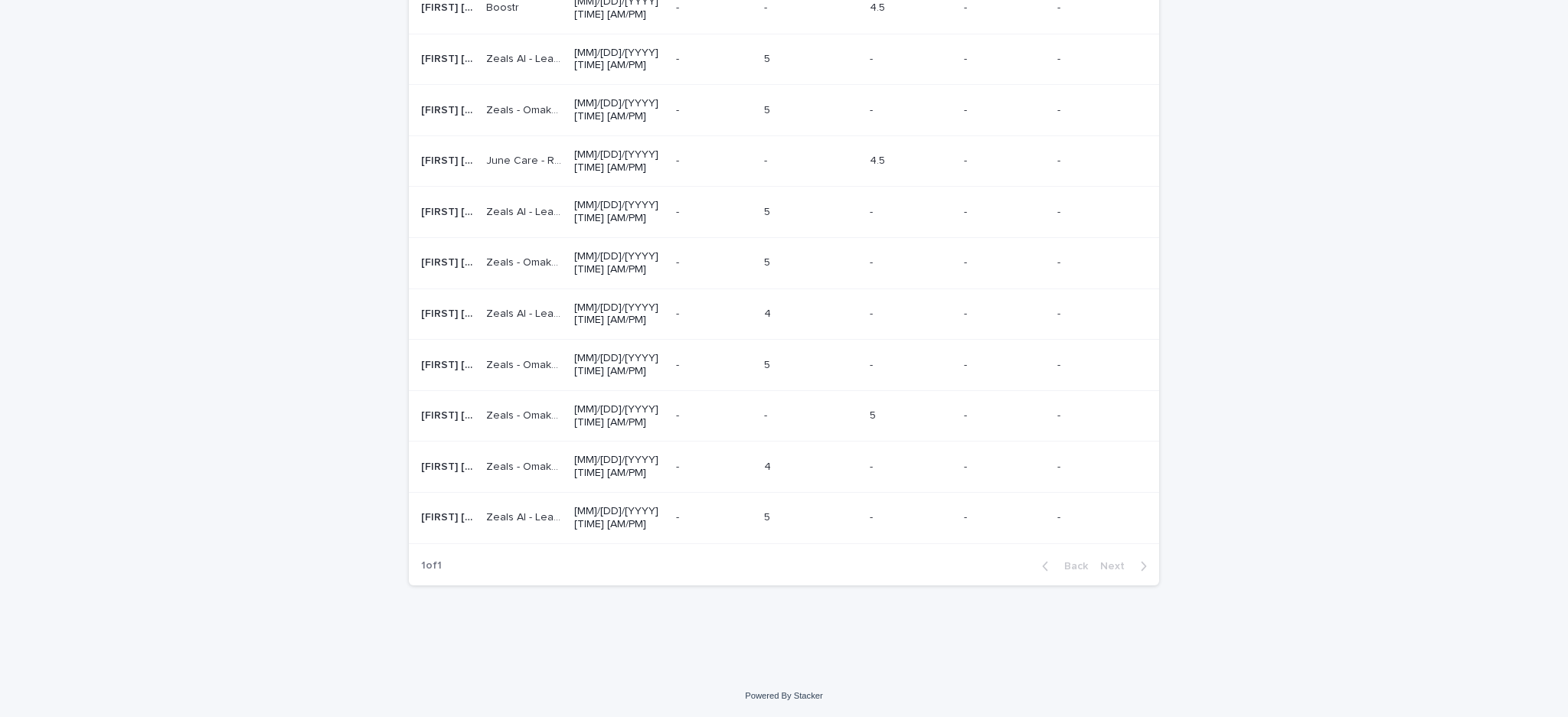 drag, startPoint x: 1164, startPoint y: 328, endPoint x: 1276, endPoint y: 292, distance: 117.64353 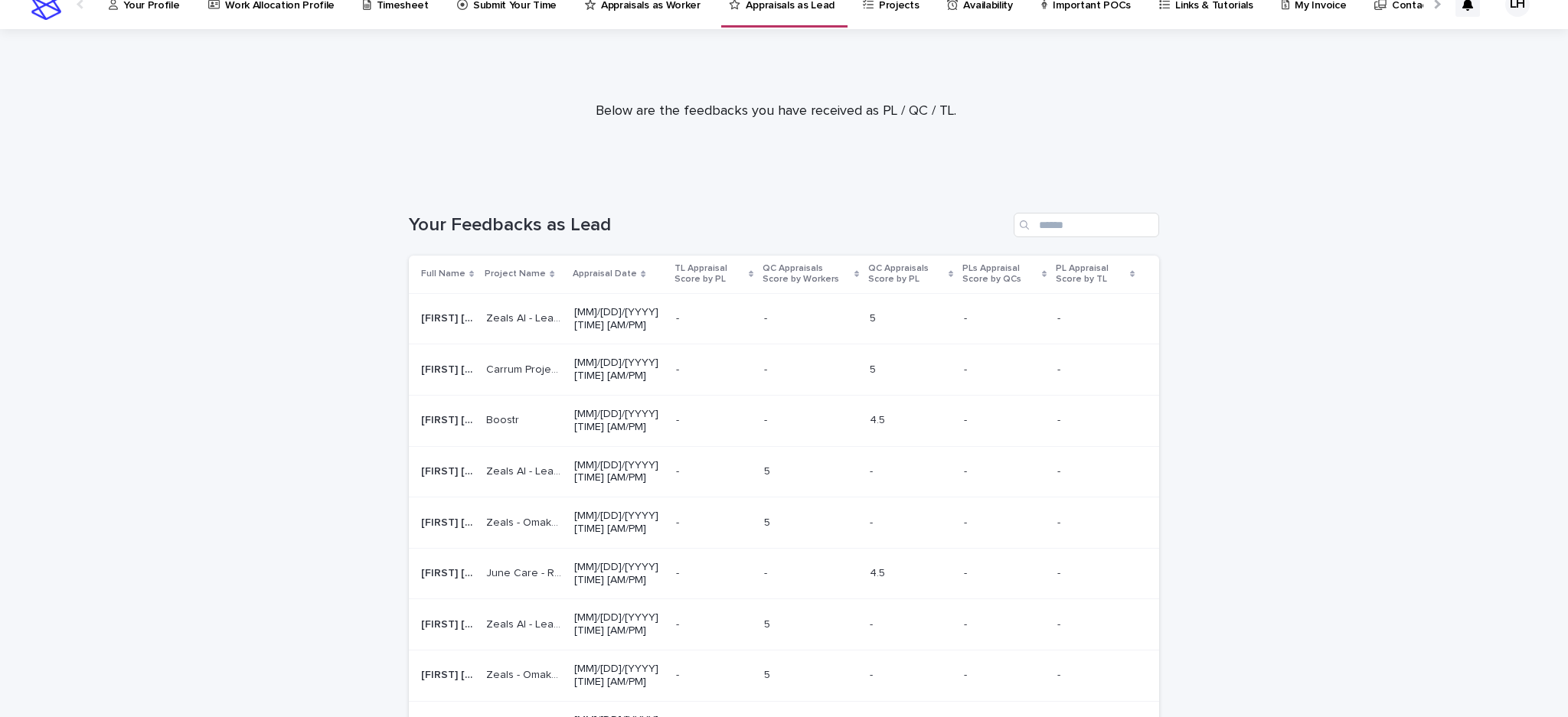 scroll, scrollTop: 0, scrollLeft: 0, axis: both 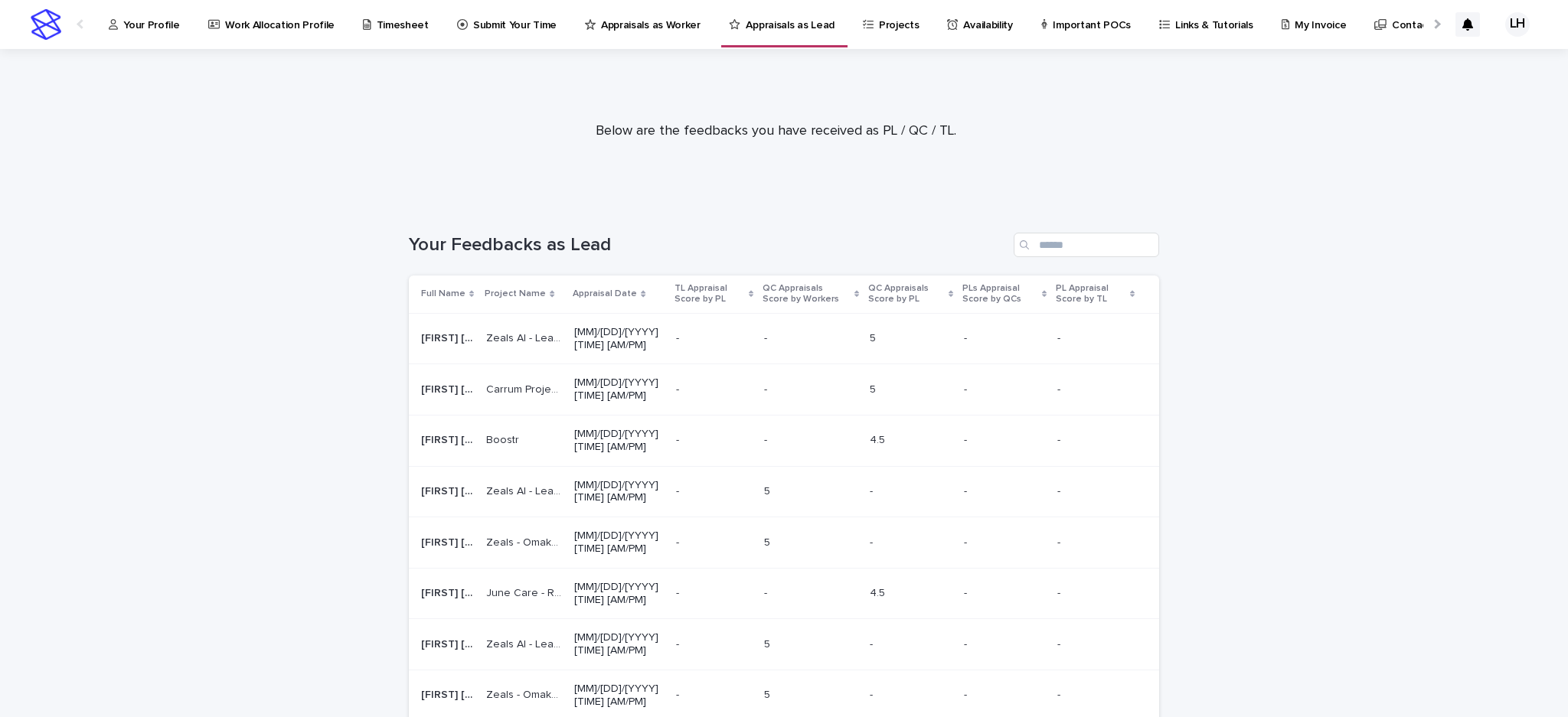 click on "Availability" at bounding box center (988, 16) 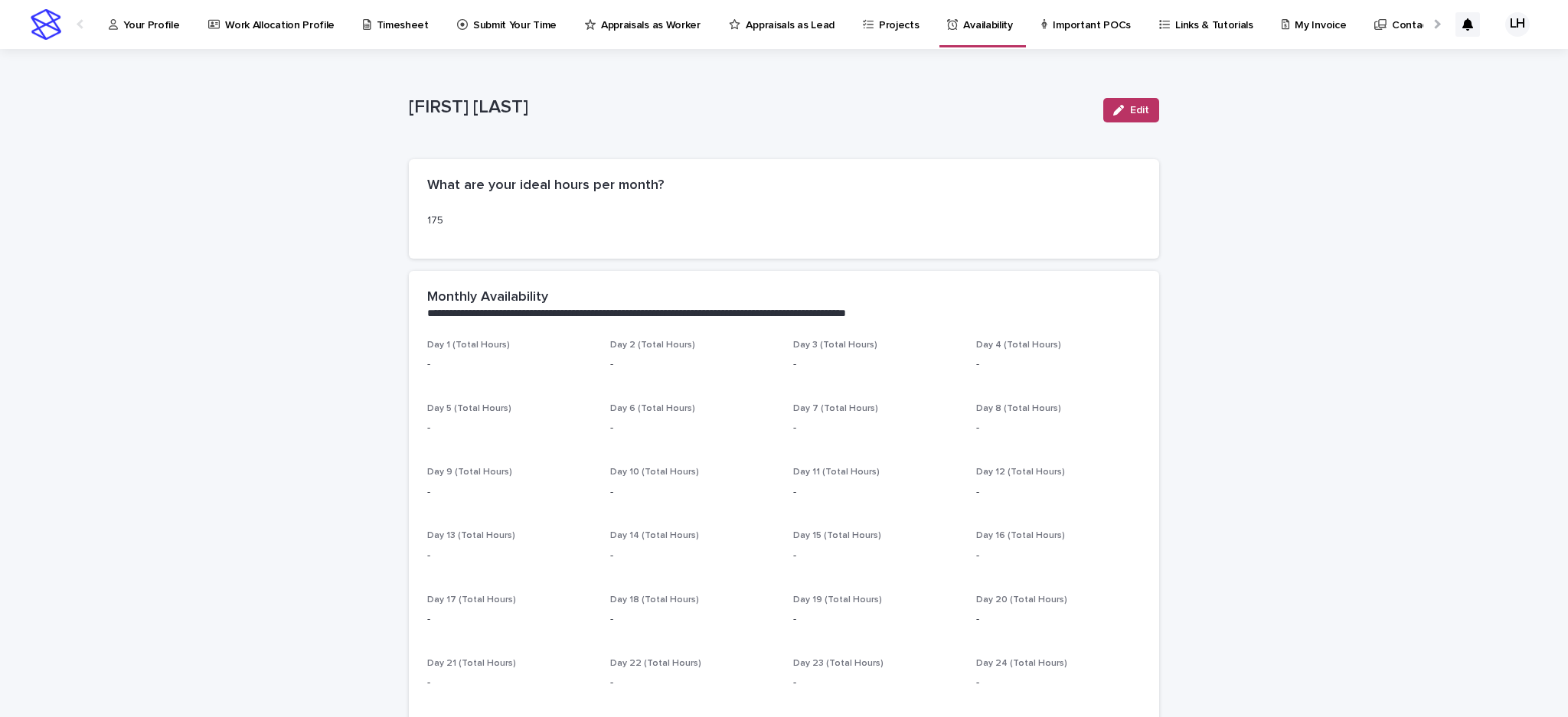click at bounding box center [1436, 24] 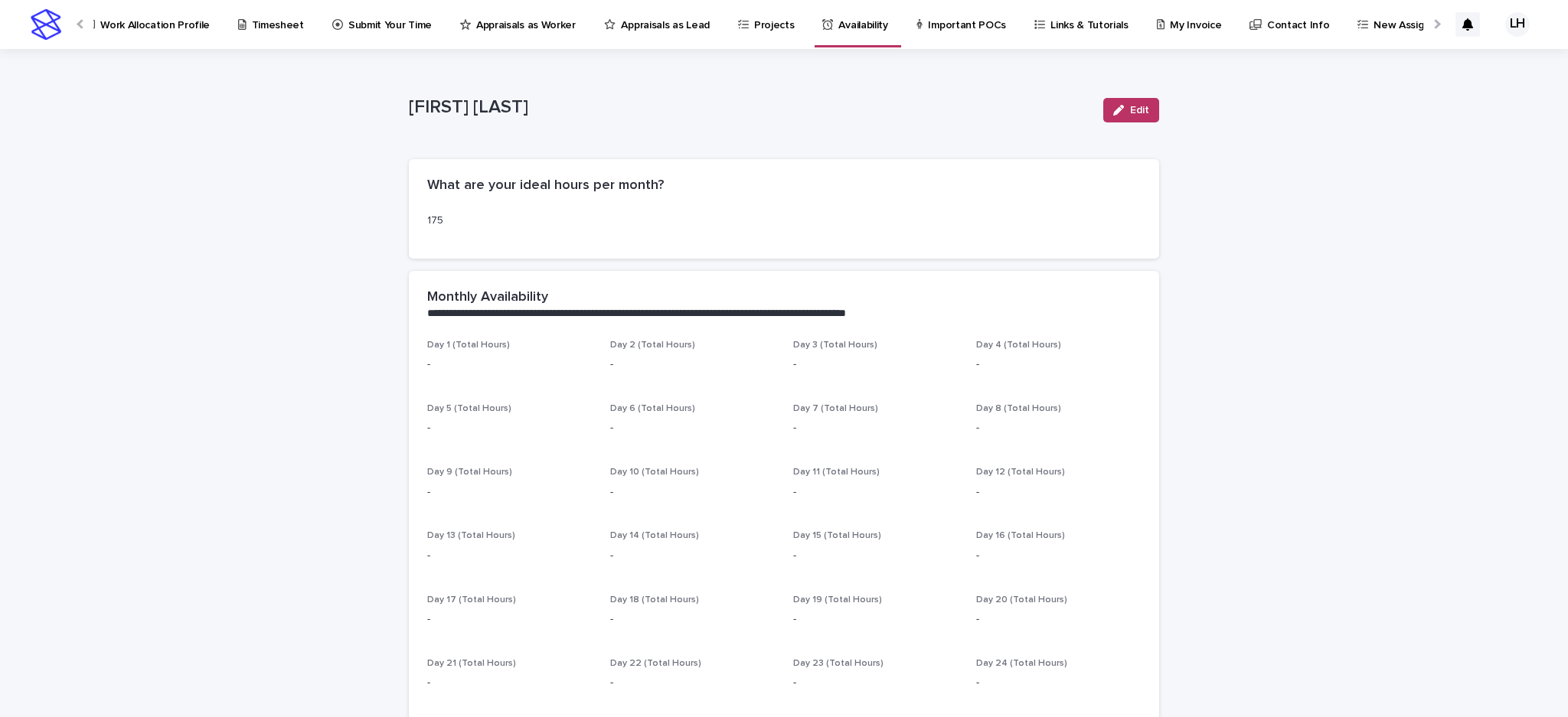 scroll, scrollTop: 0, scrollLeft: 142, axis: horizontal 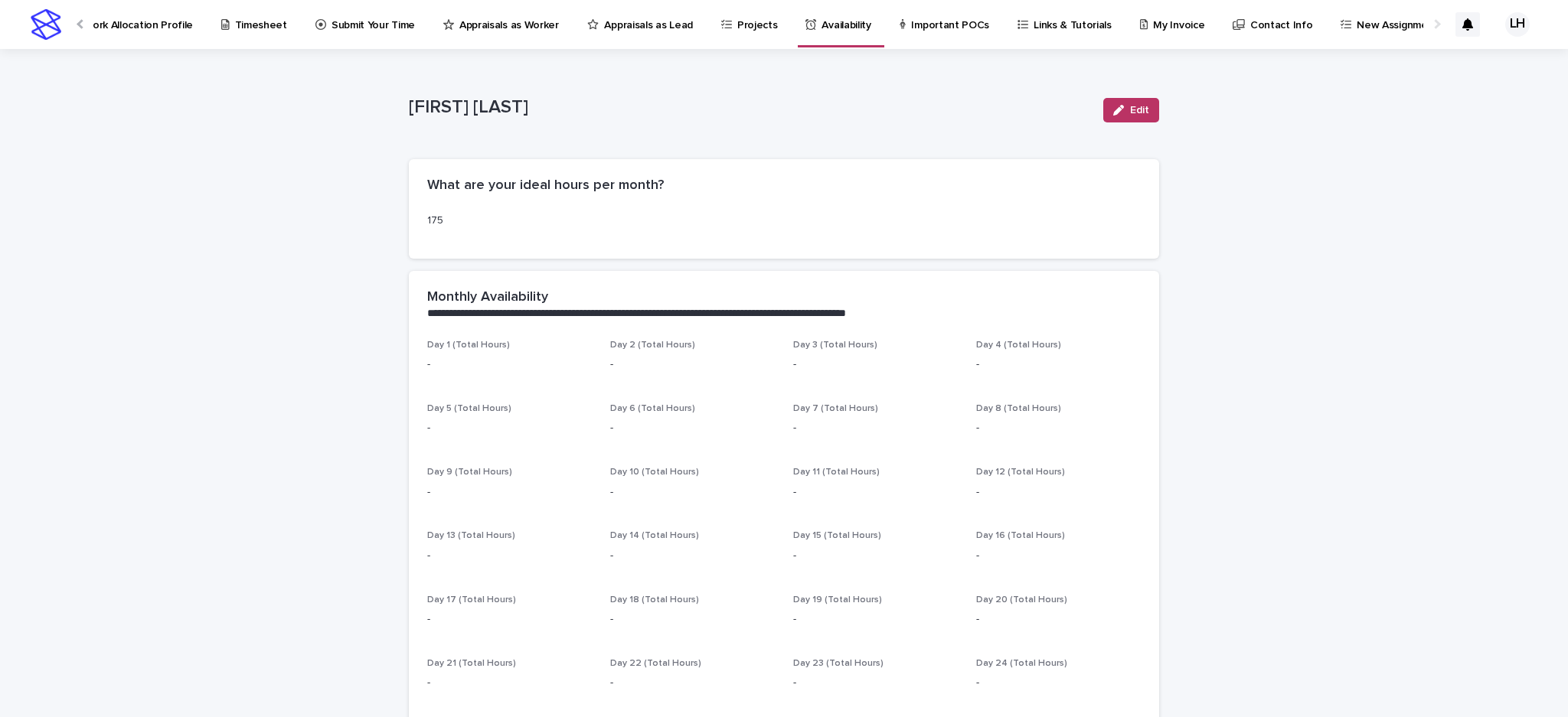 click on "New Assignments" at bounding box center [1400, 16] 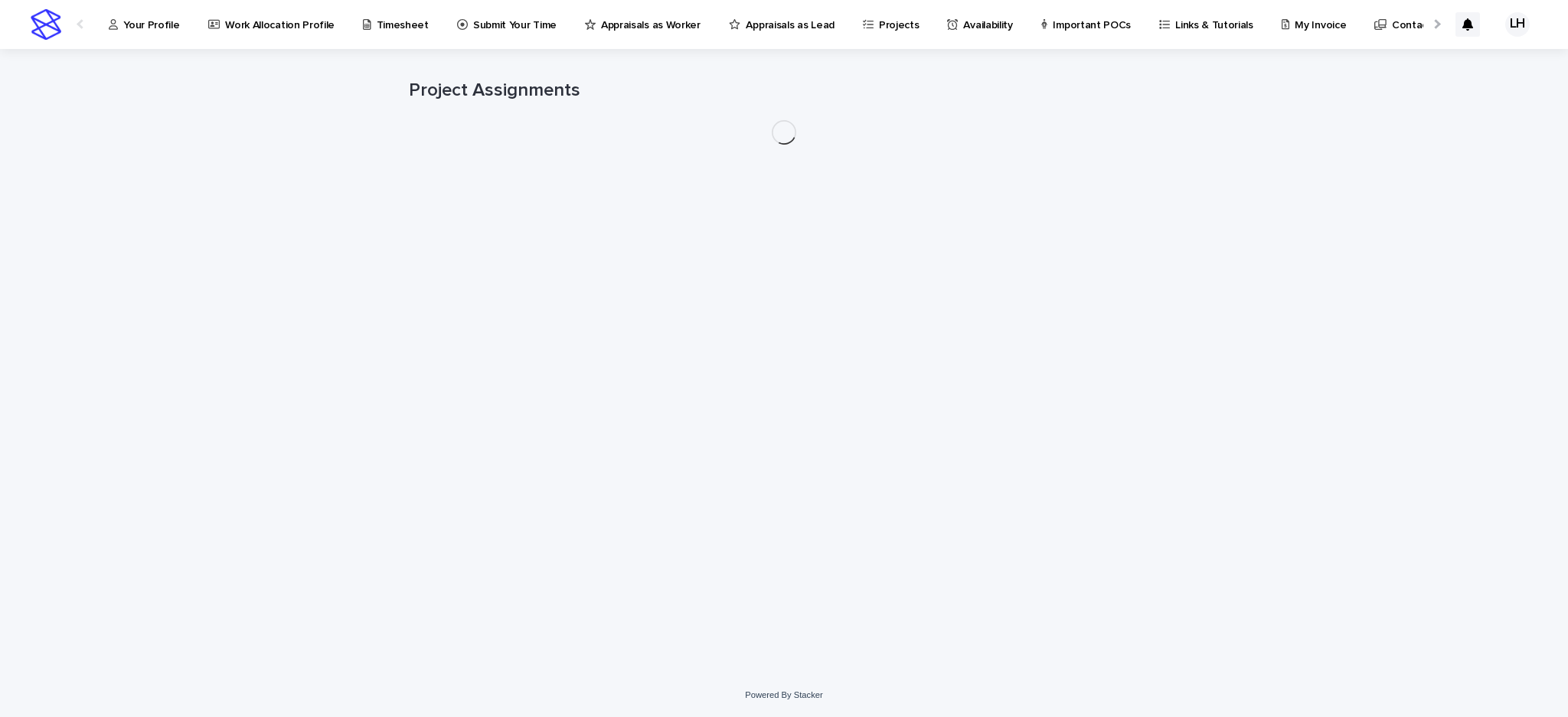scroll, scrollTop: 0, scrollLeft: 39, axis: horizontal 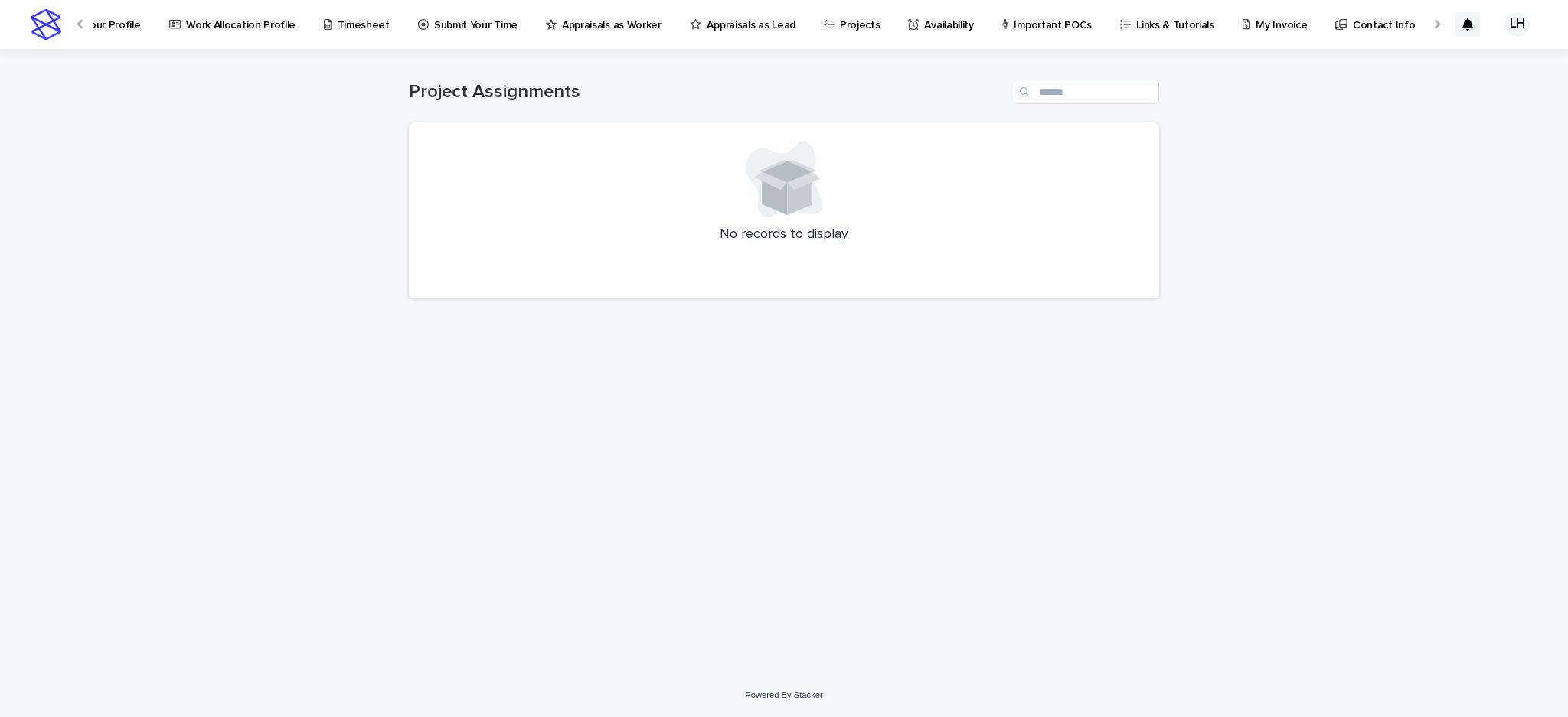 click on "Availability" at bounding box center [949, 16] 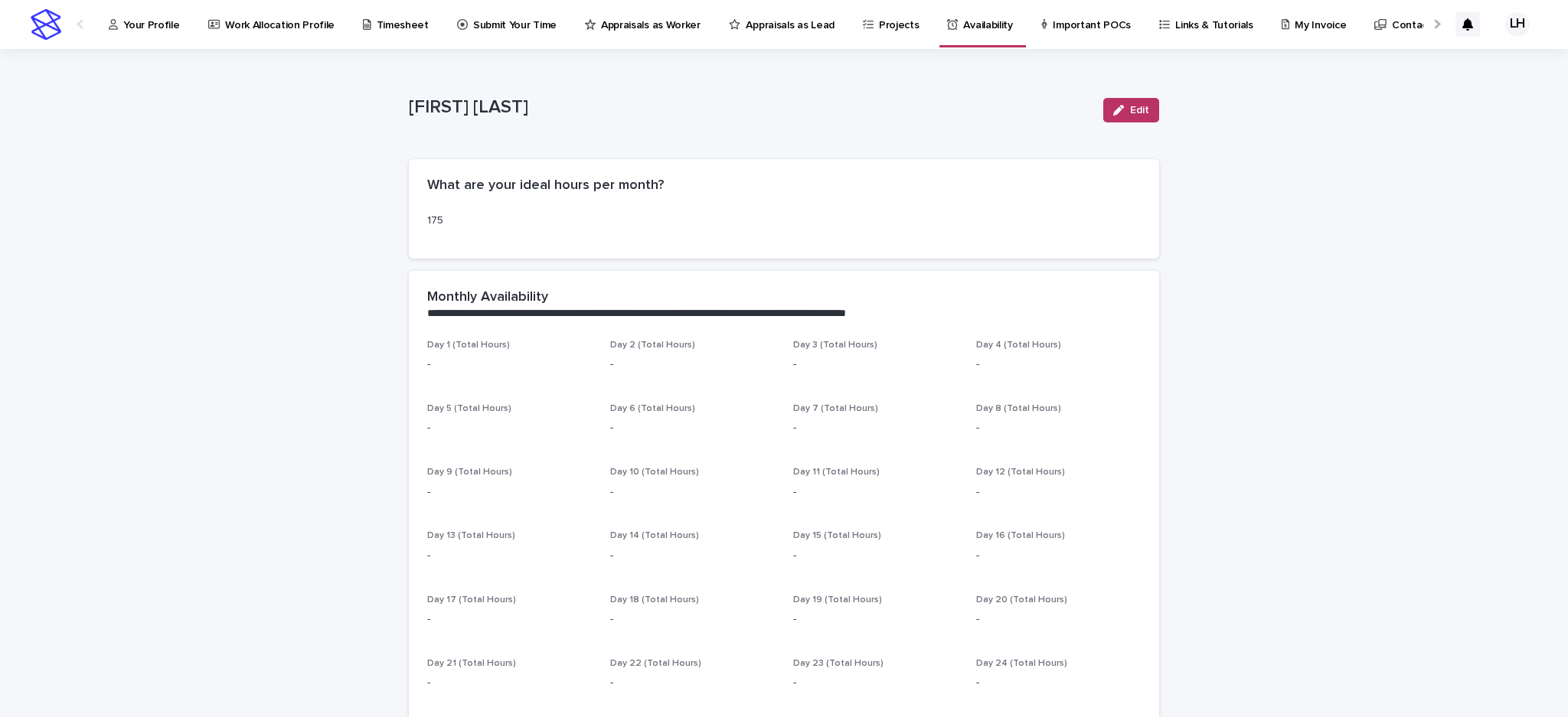click 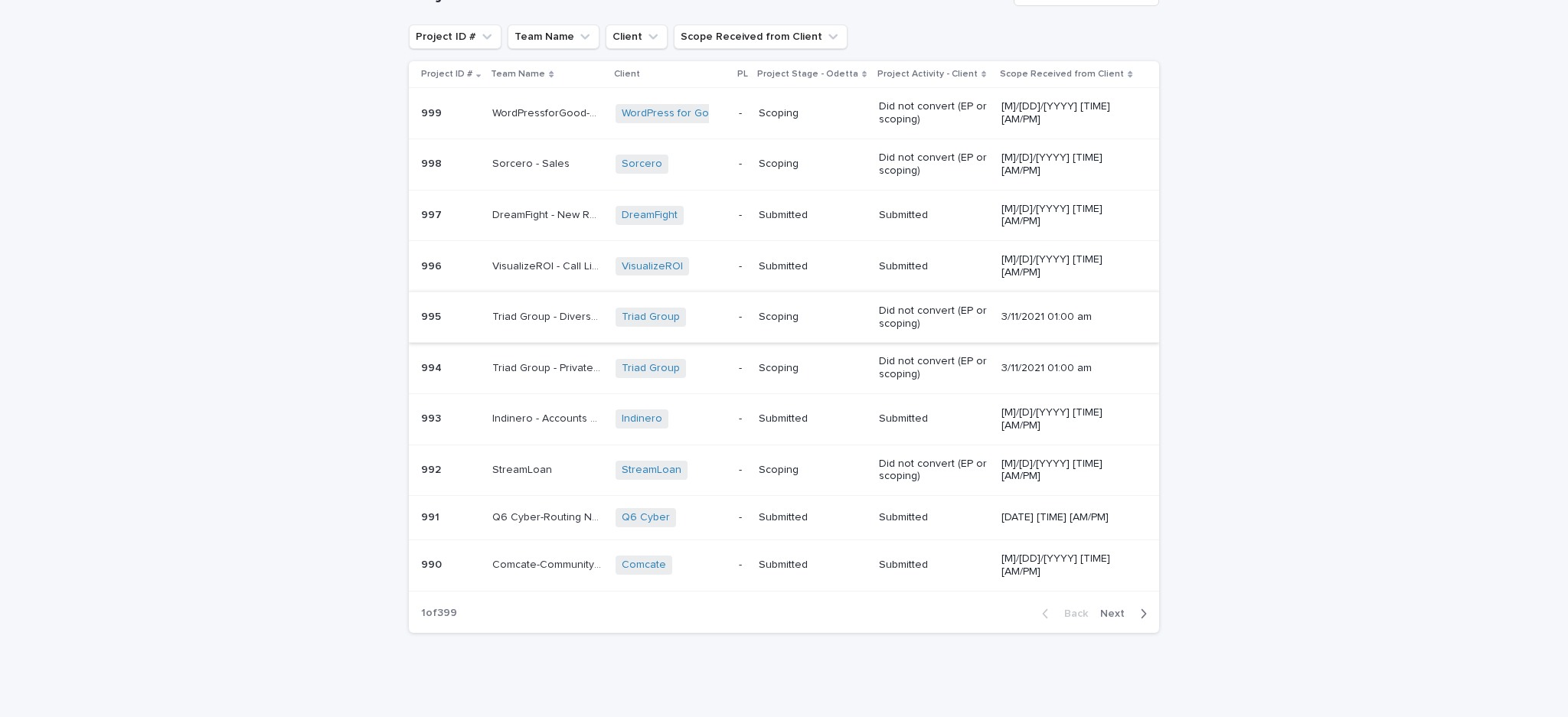 scroll, scrollTop: 102, scrollLeft: 0, axis: vertical 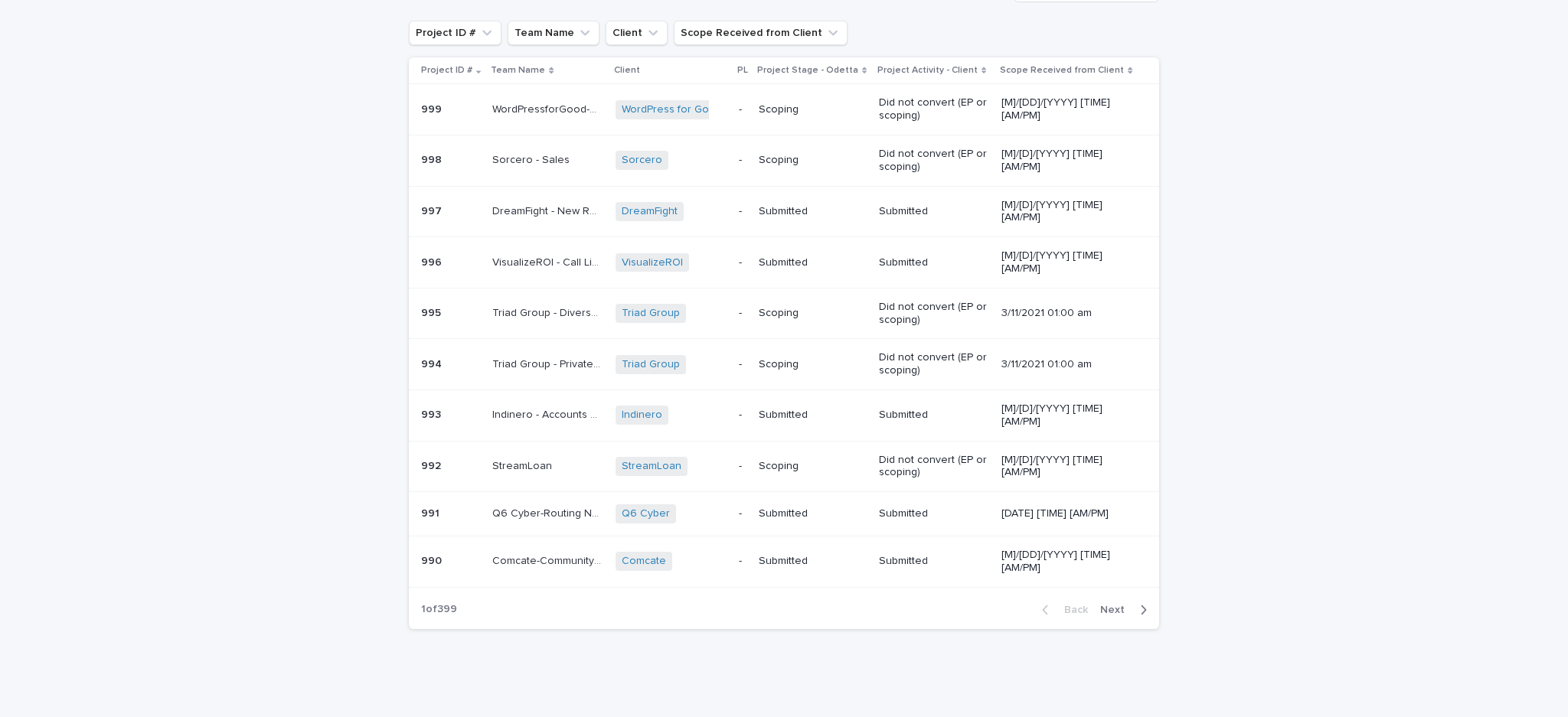 click on "Next" at bounding box center (1117, 610) 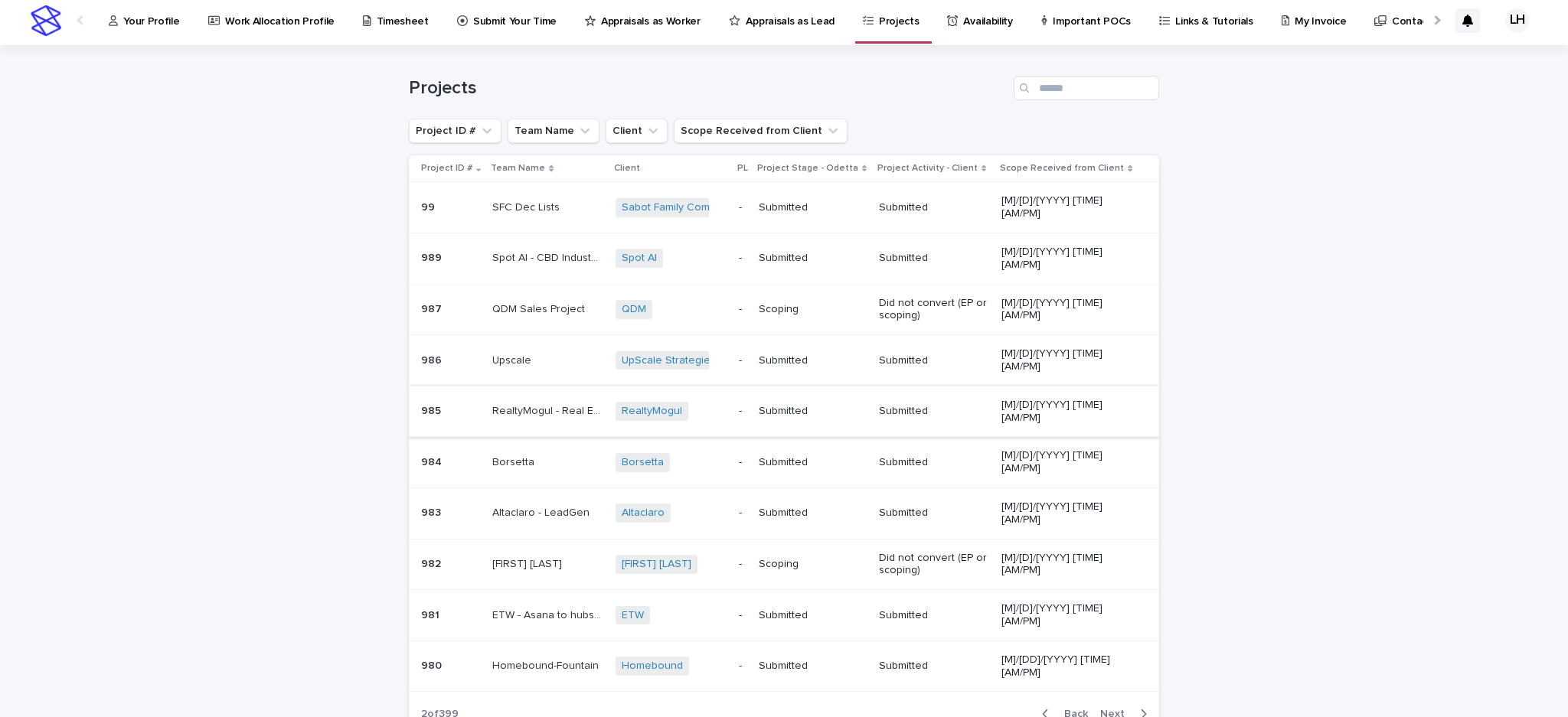 scroll, scrollTop: 0, scrollLeft: 0, axis: both 